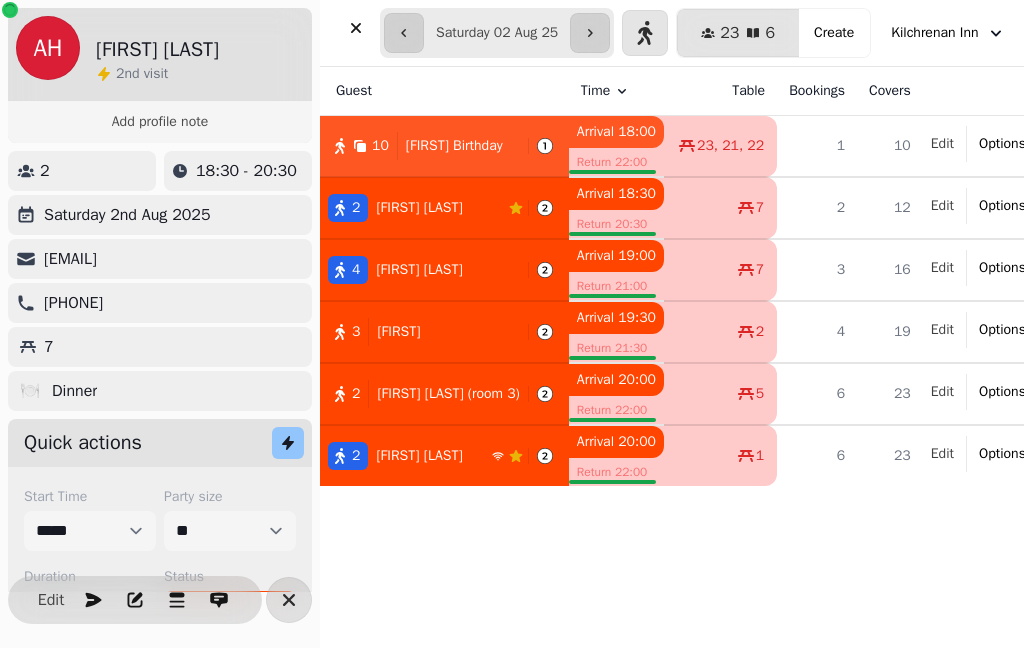 select on "**********" 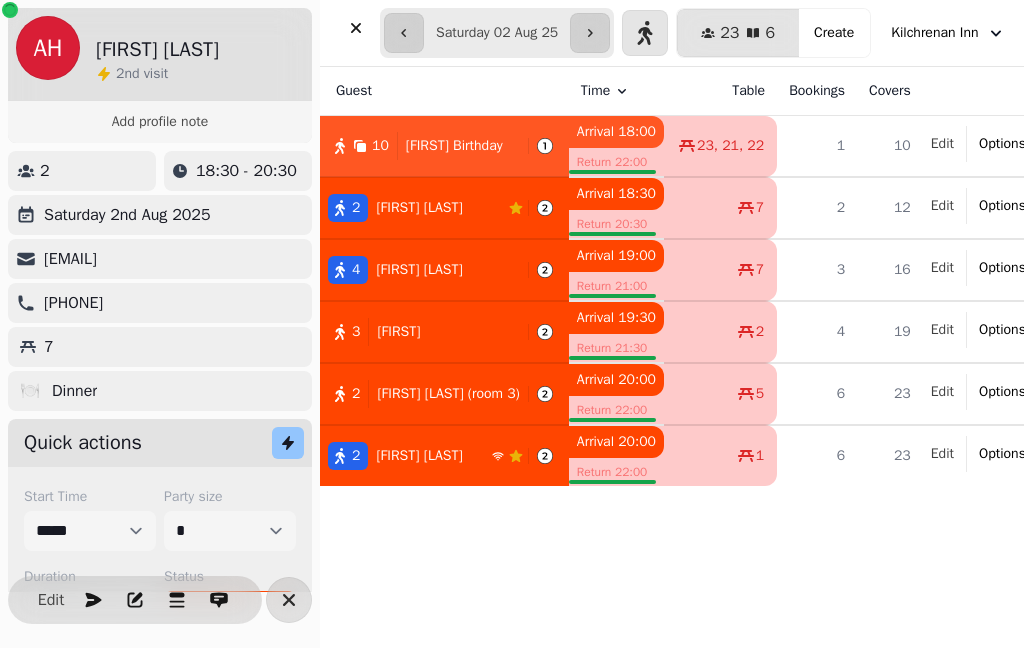 scroll, scrollTop: 0, scrollLeft: 0, axis: both 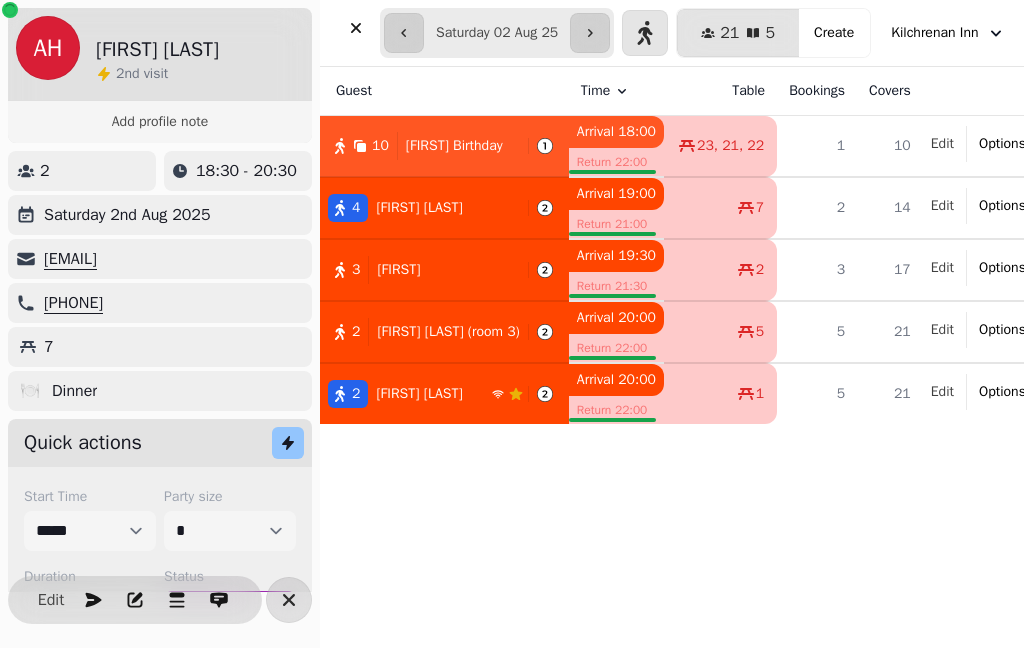 click on "[FIRST]    Birthday" at bounding box center [454, 146] 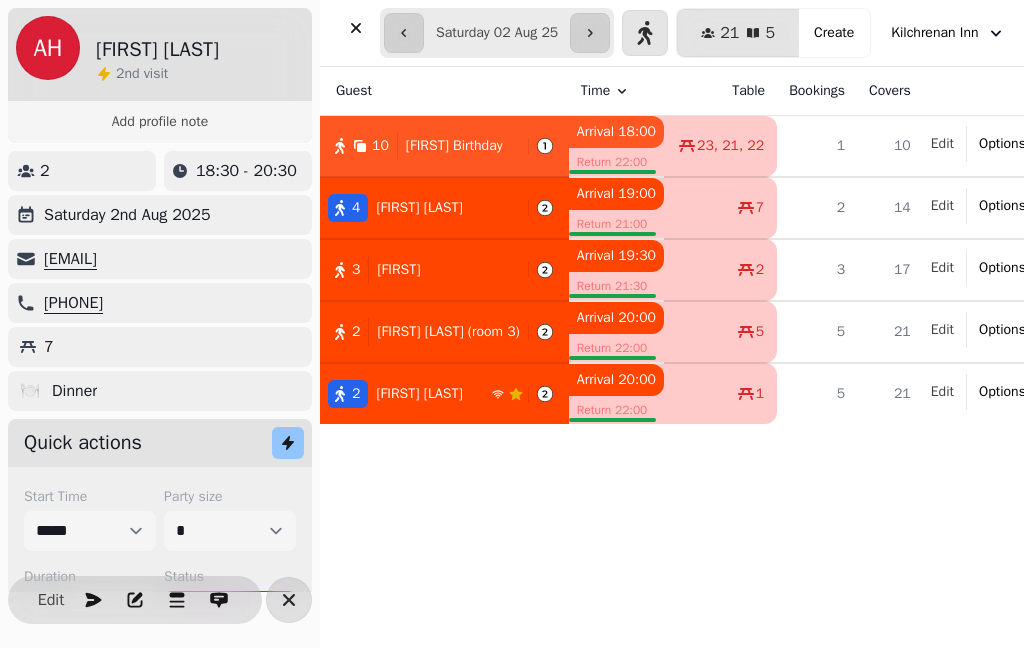 select on "*********" 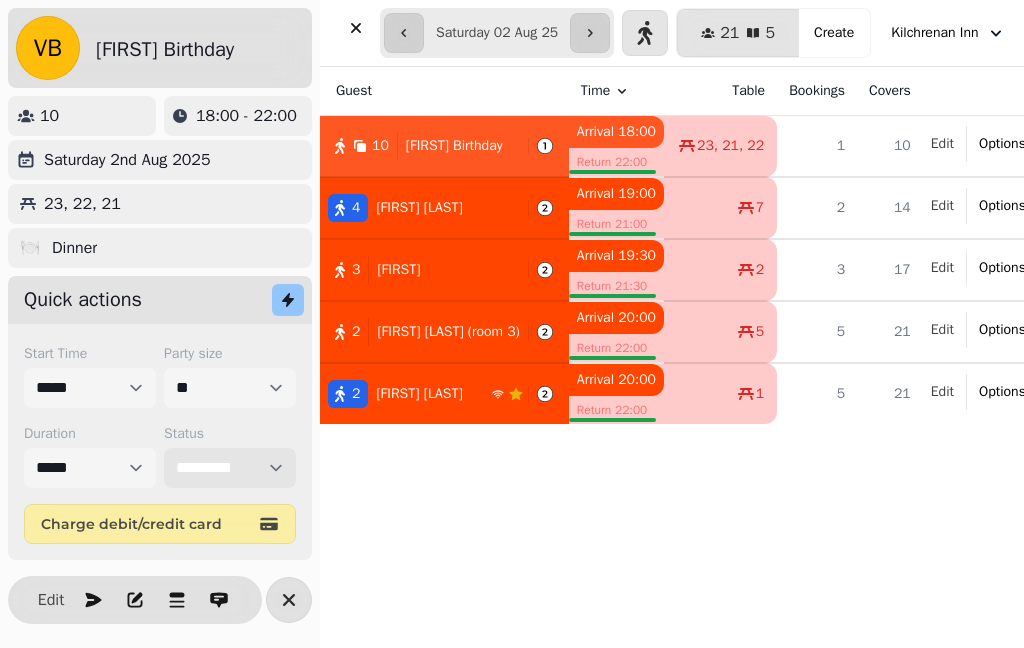 click on "**********" at bounding box center (230, 468) 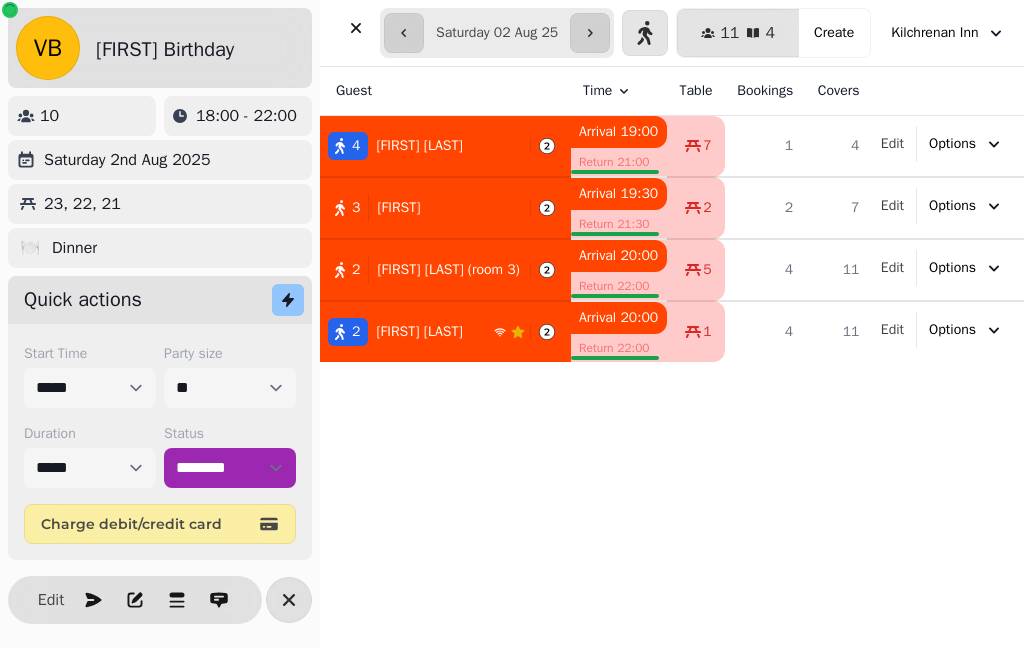 click on "[NUMBER] [FIRST]   [LAST]" at bounding box center [421, 146] 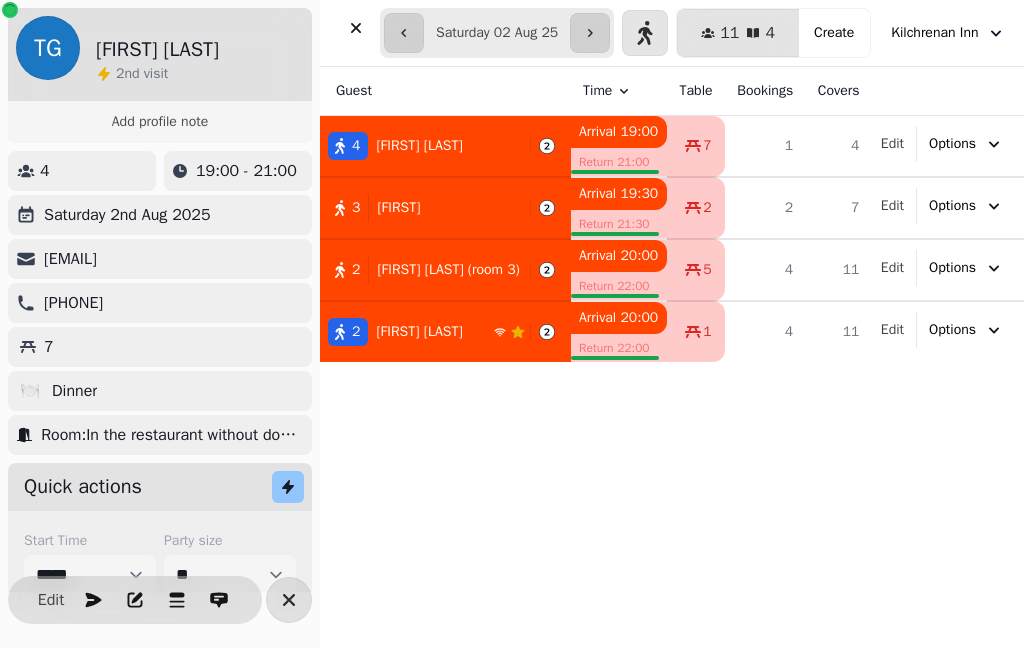select on "**********" 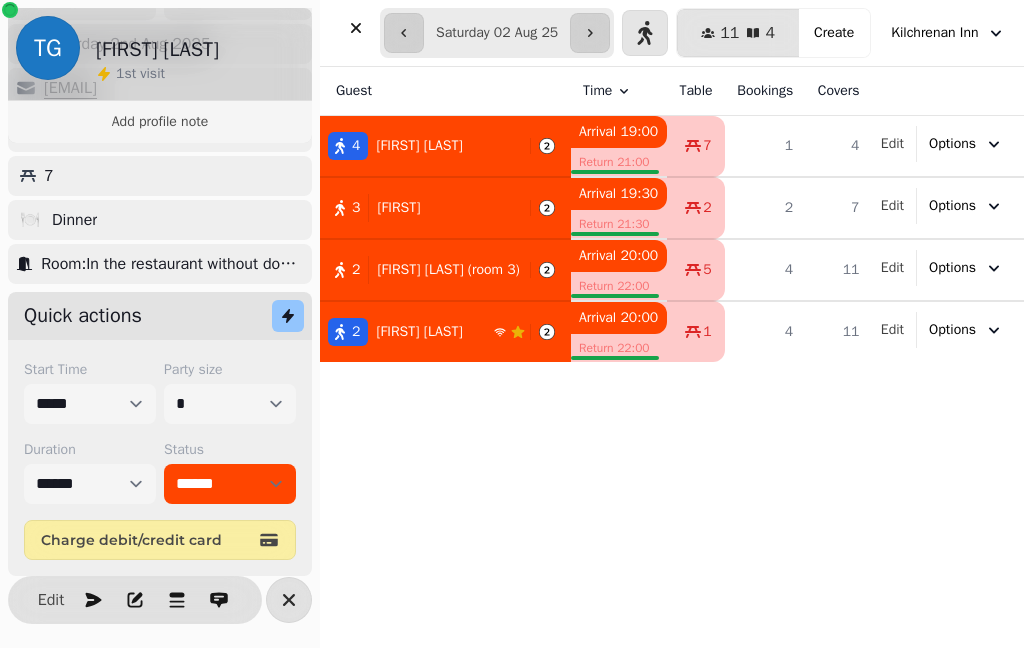 scroll, scrollTop: 170, scrollLeft: 0, axis: vertical 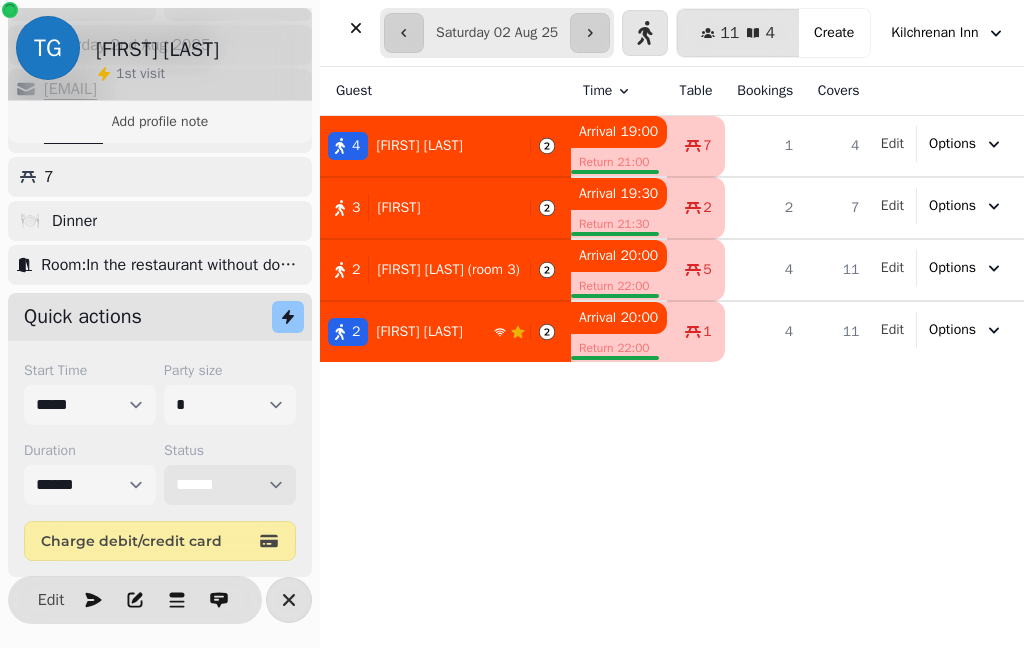click on "**********" at bounding box center [230, 485] 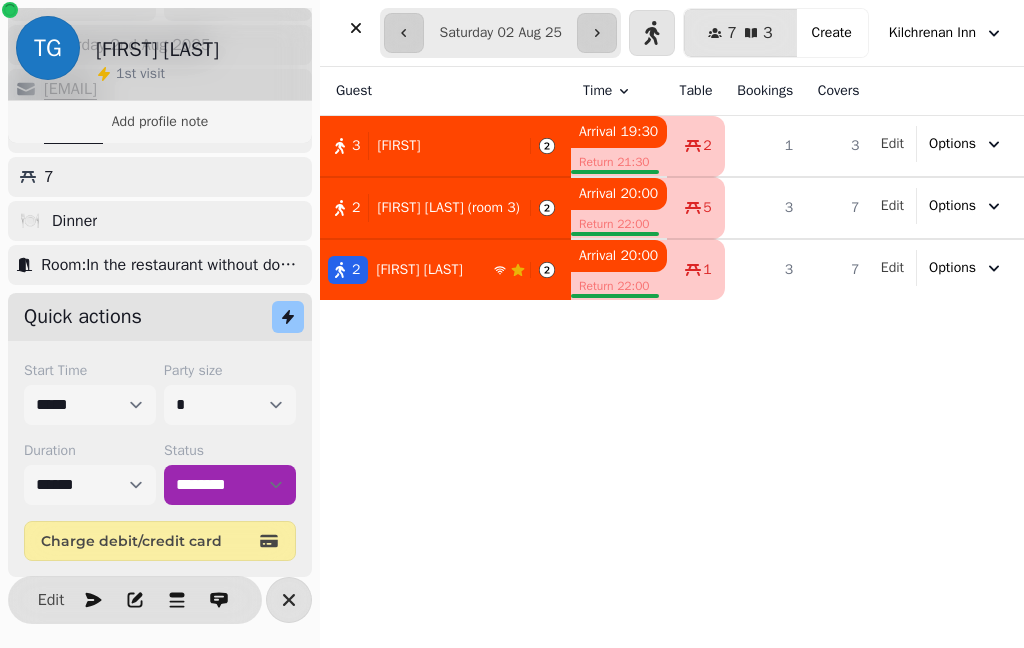 click on "[NUMBER] [FIRST]" at bounding box center (421, 146) 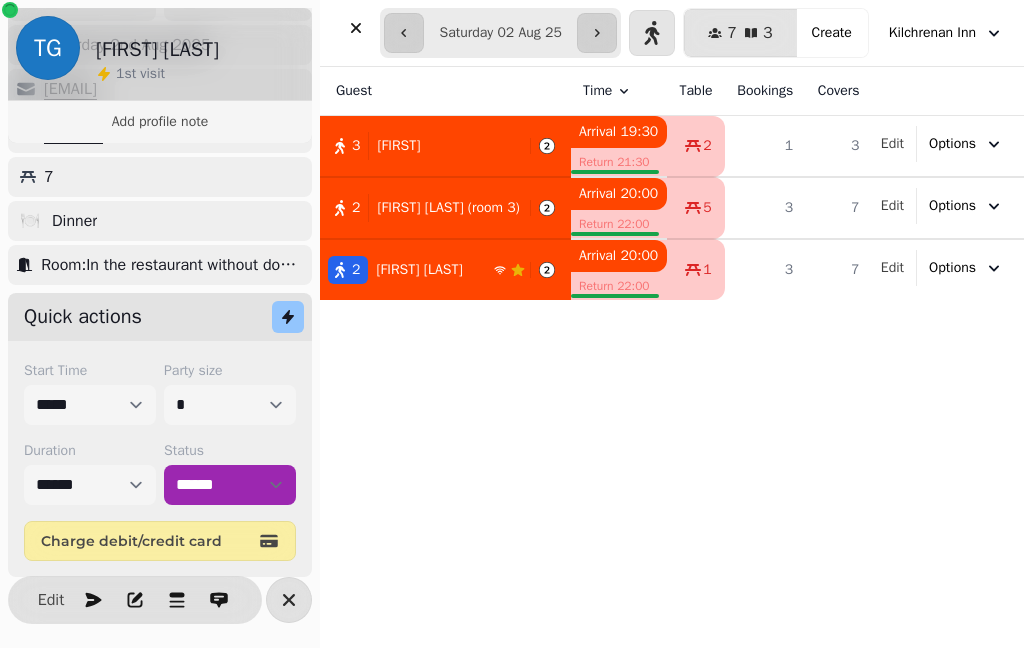 select on "**********" 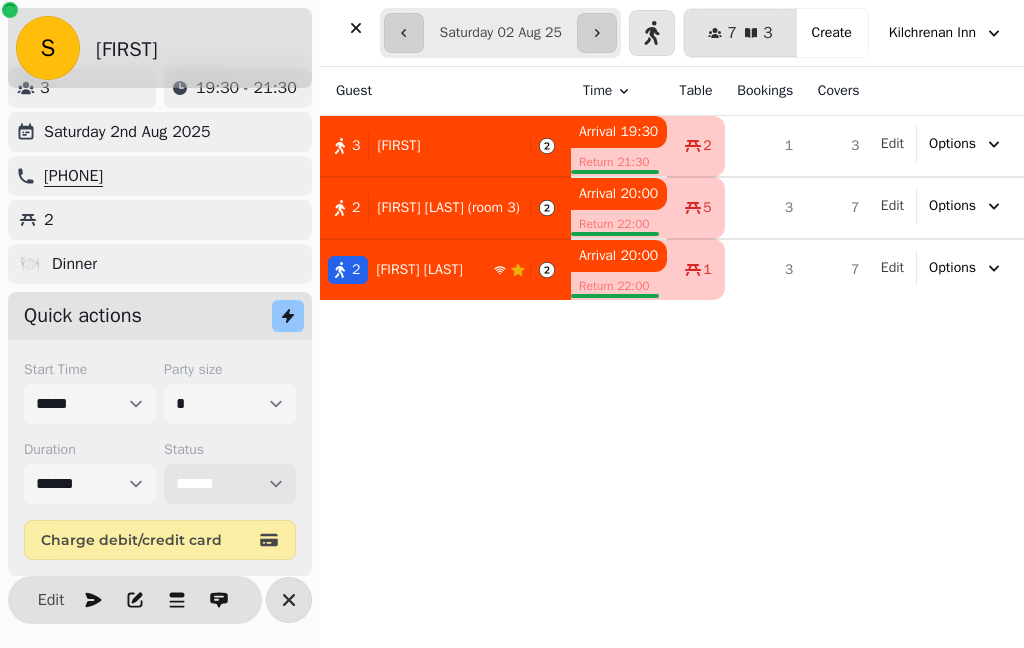 click on "**********" at bounding box center (230, 484) 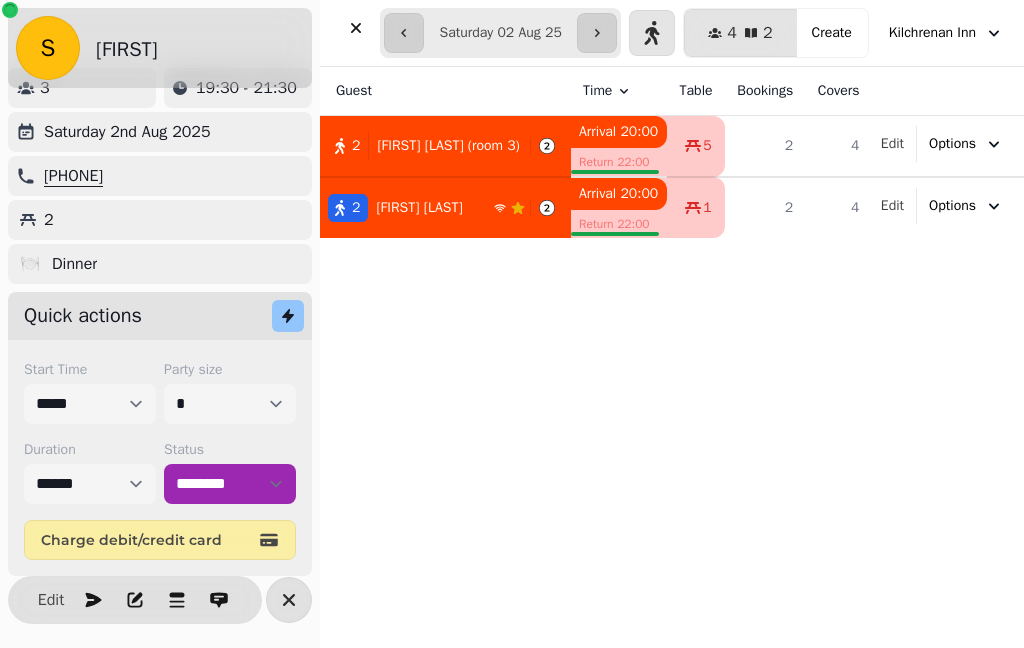 click on "[FIRST]    [LAST] (room 3)" at bounding box center (448, 146) 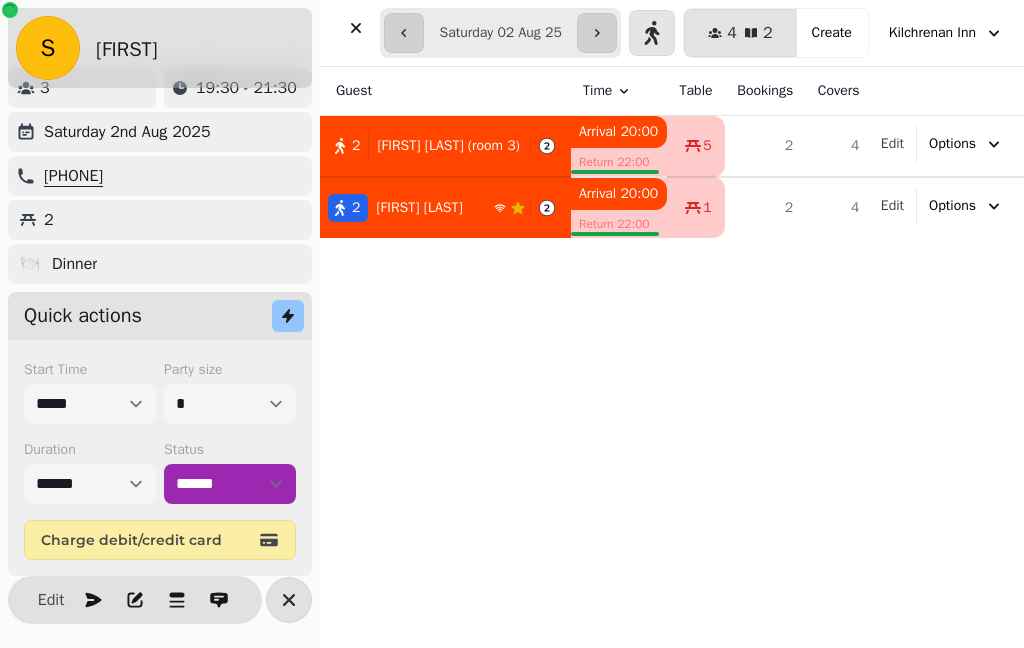 select on "**********" 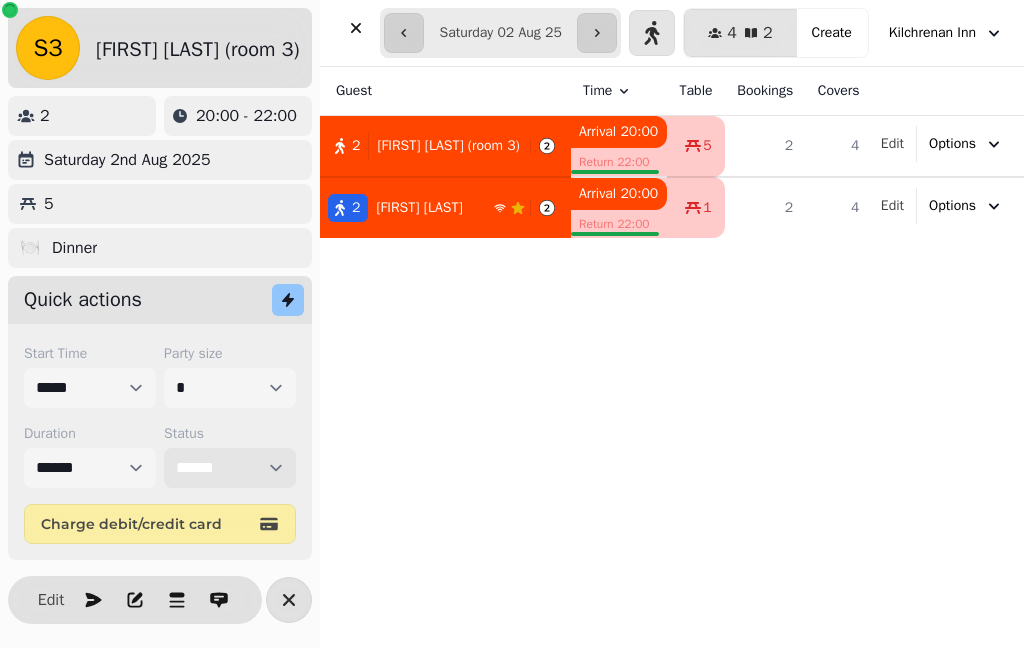 click on "**********" at bounding box center (230, 468) 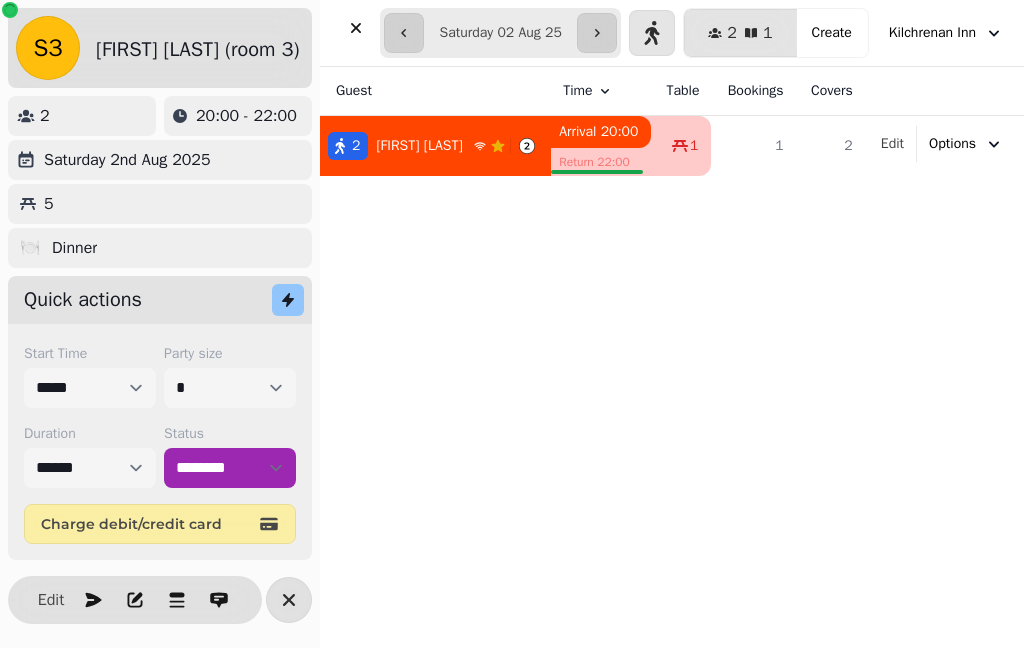 click on "[FIRST]   [LAST]" at bounding box center [419, 146] 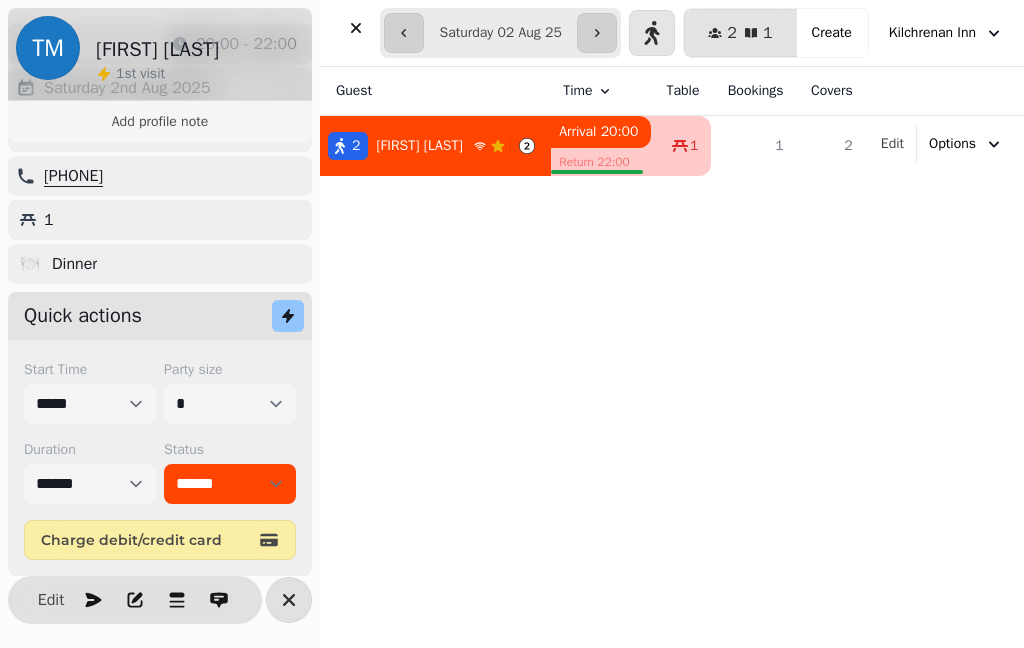 scroll, scrollTop: 126, scrollLeft: 0, axis: vertical 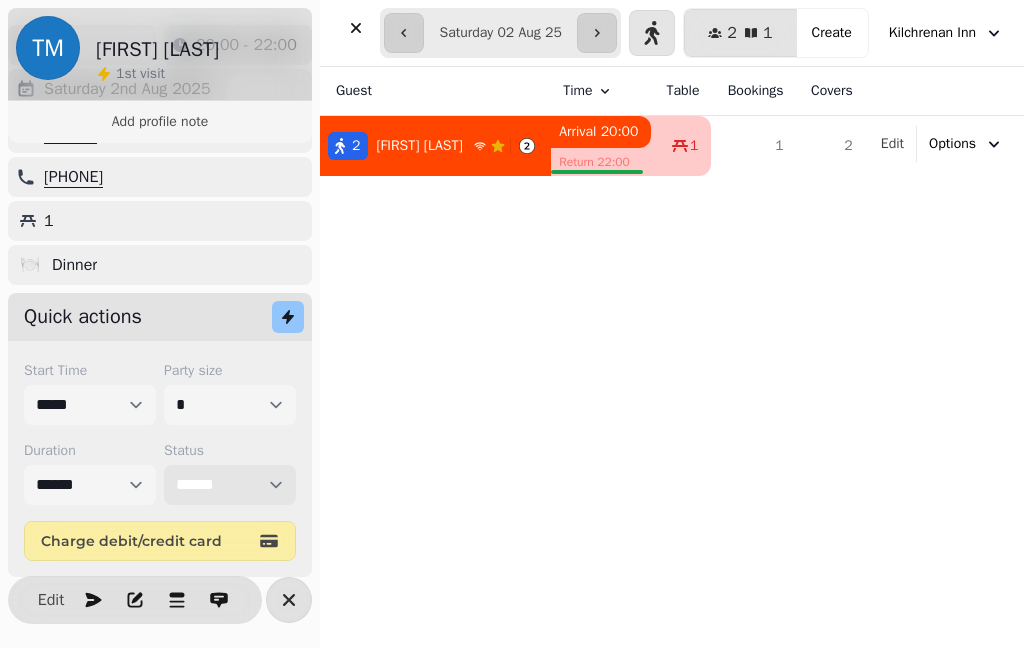 click on "**********" at bounding box center (230, 485) 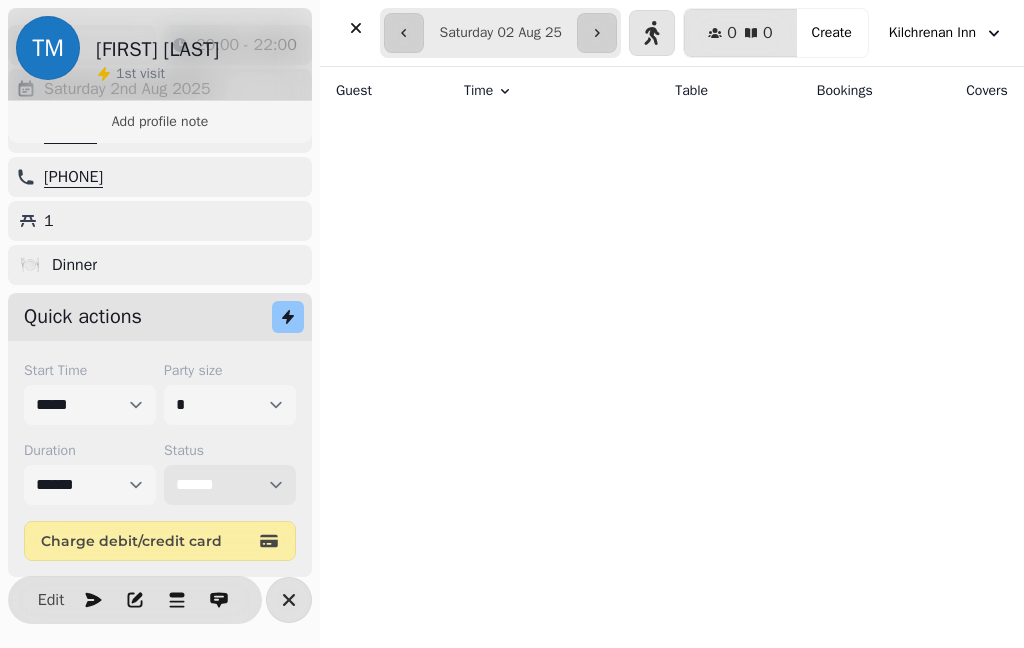 select on "********" 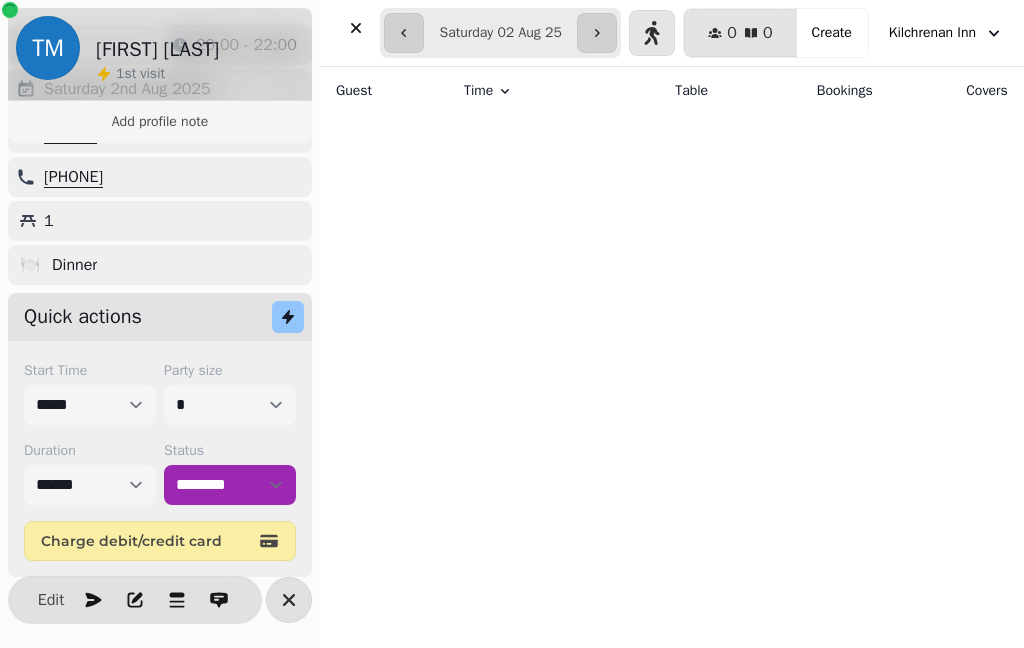 click 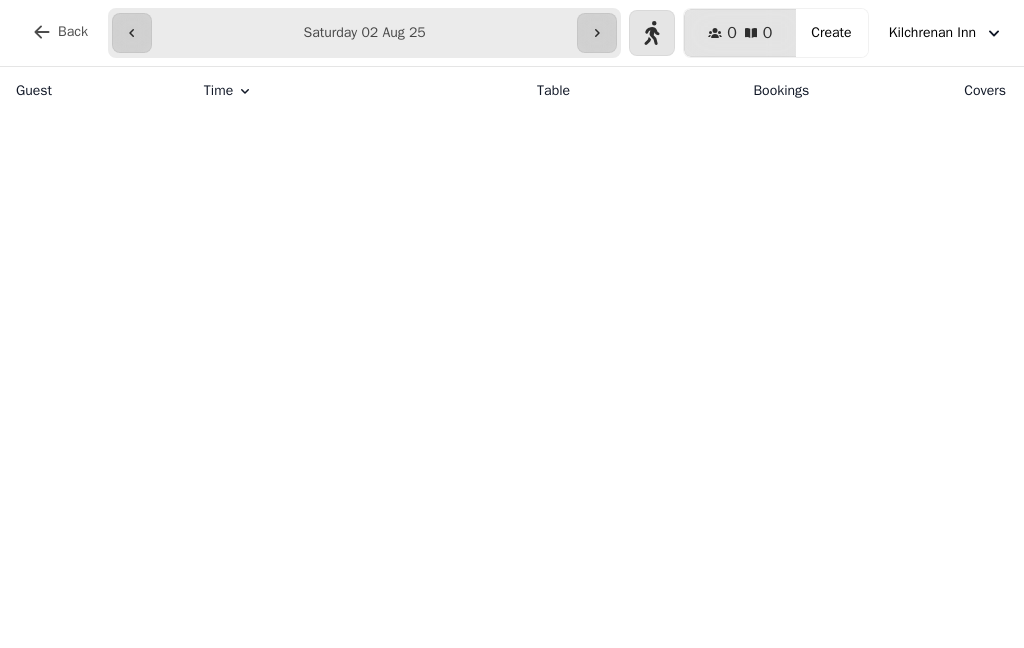 click at bounding box center [597, 33] 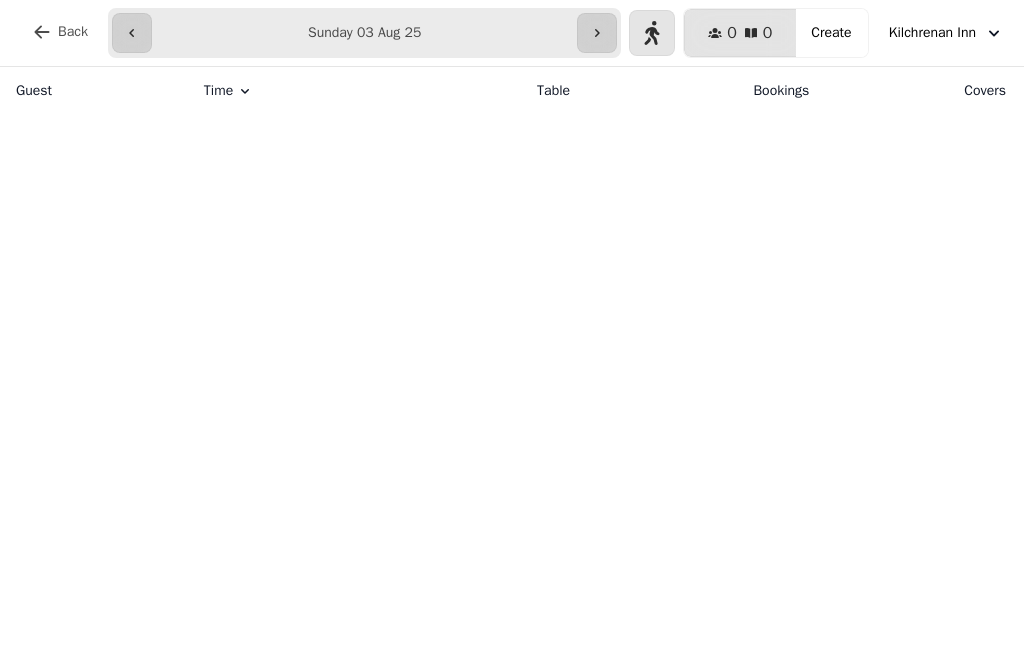 type on "**********" 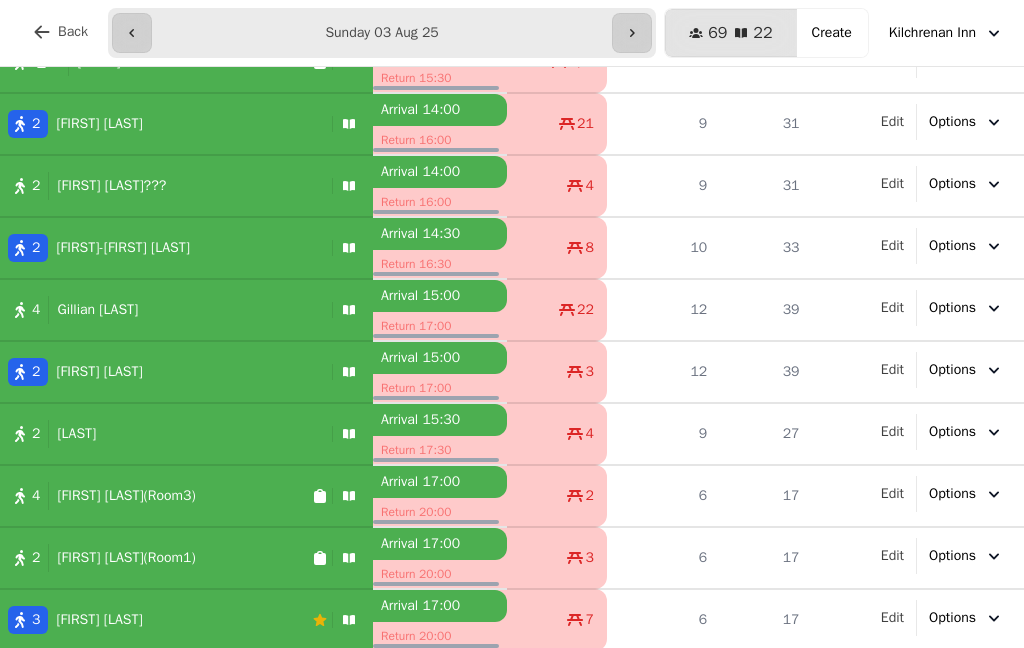 scroll, scrollTop: 459, scrollLeft: 0, axis: vertical 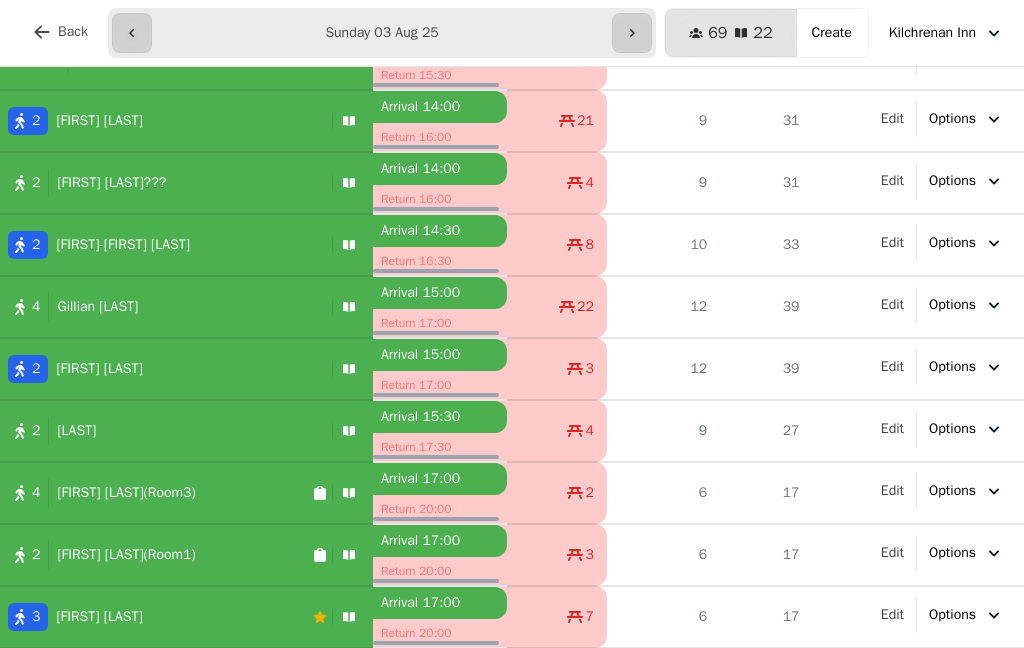 click on "[NUMBER] [FIRST]   [LAST]" at bounding box center [162, 369] 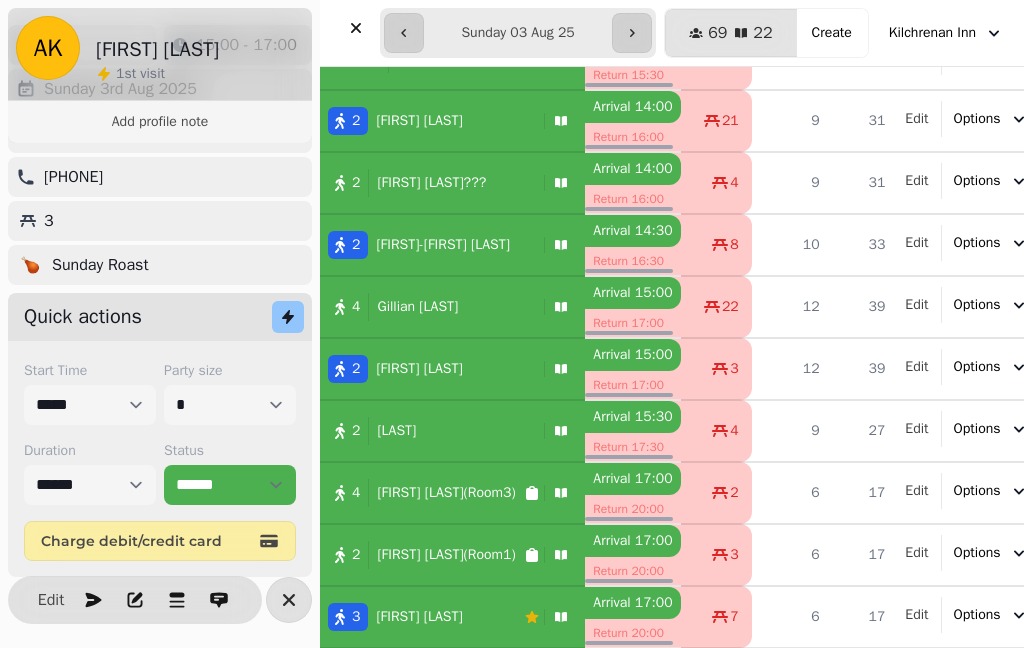 select on "**********" 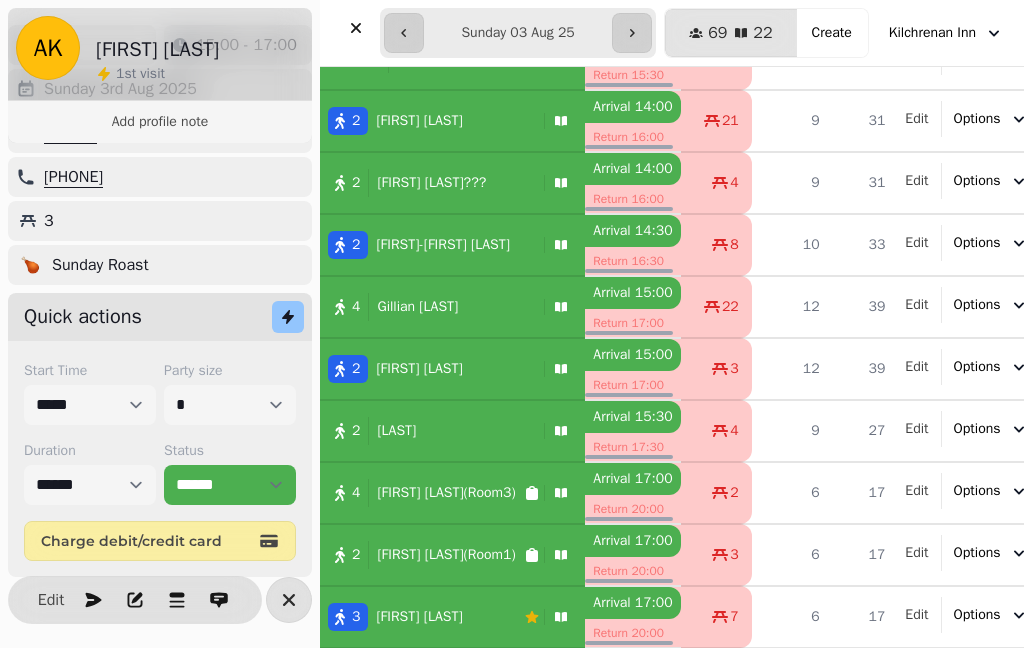 scroll, scrollTop: 61, scrollLeft: 0, axis: vertical 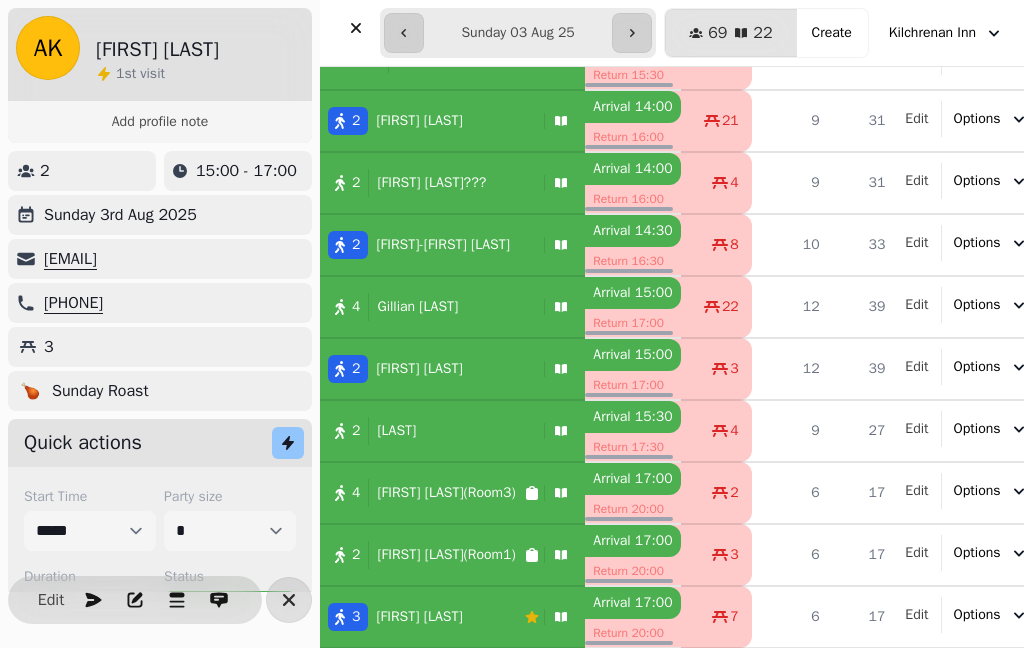 click 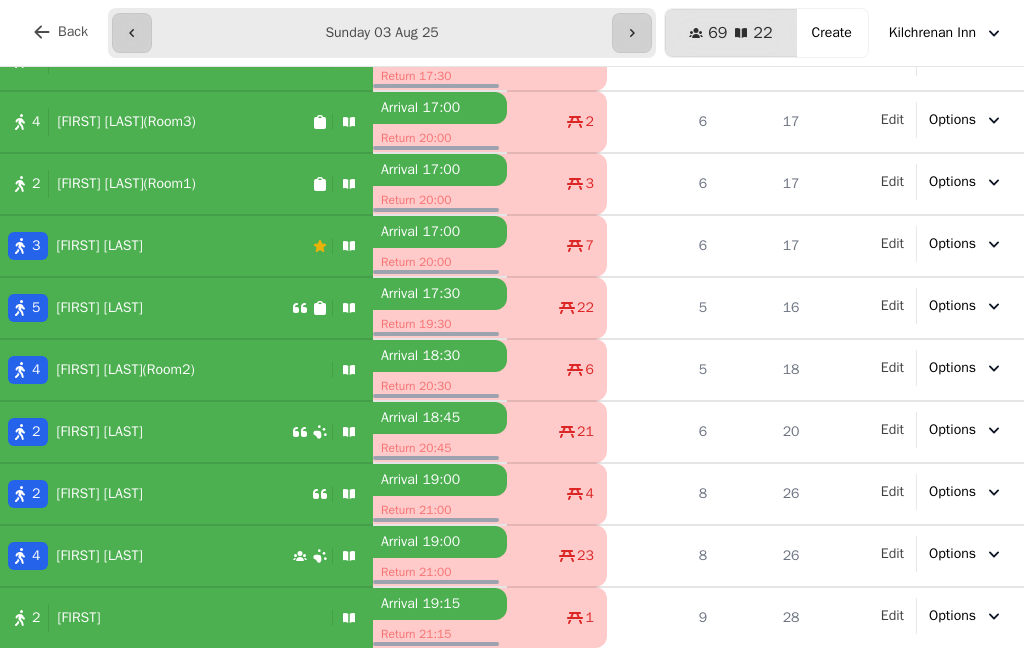 scroll, scrollTop: 830, scrollLeft: 0, axis: vertical 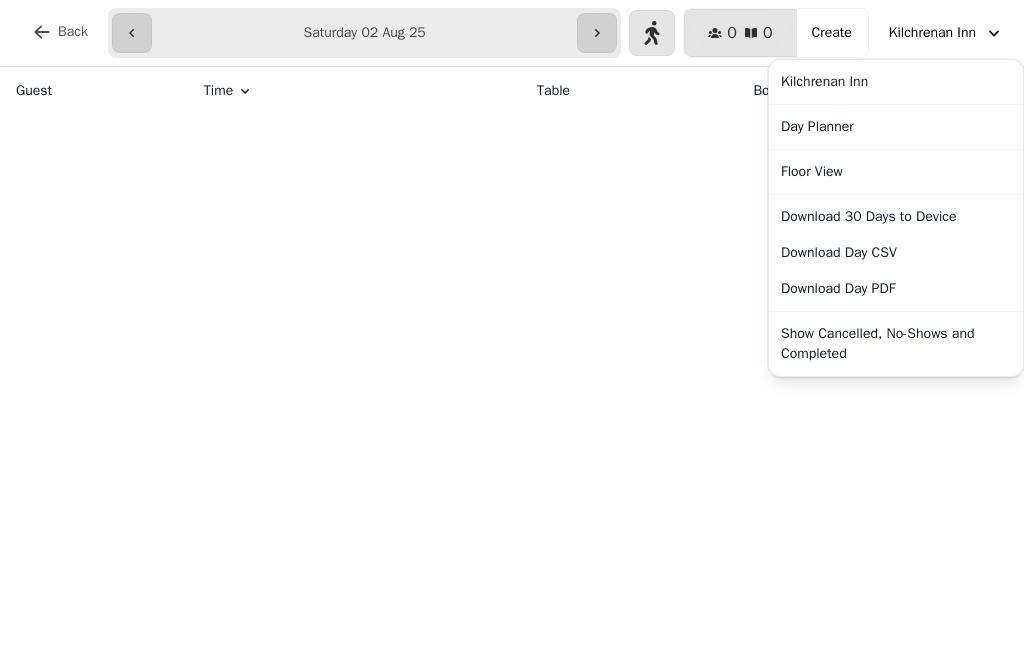 click on "Show Cancelled, No-Shows and Completed" at bounding box center [896, 344] 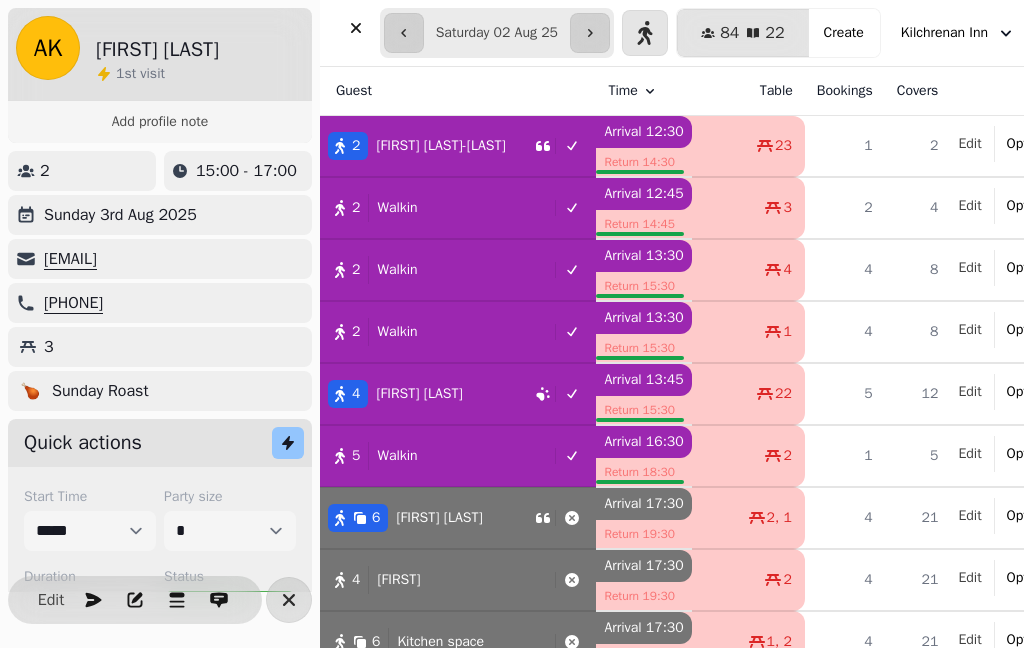 select on "********" 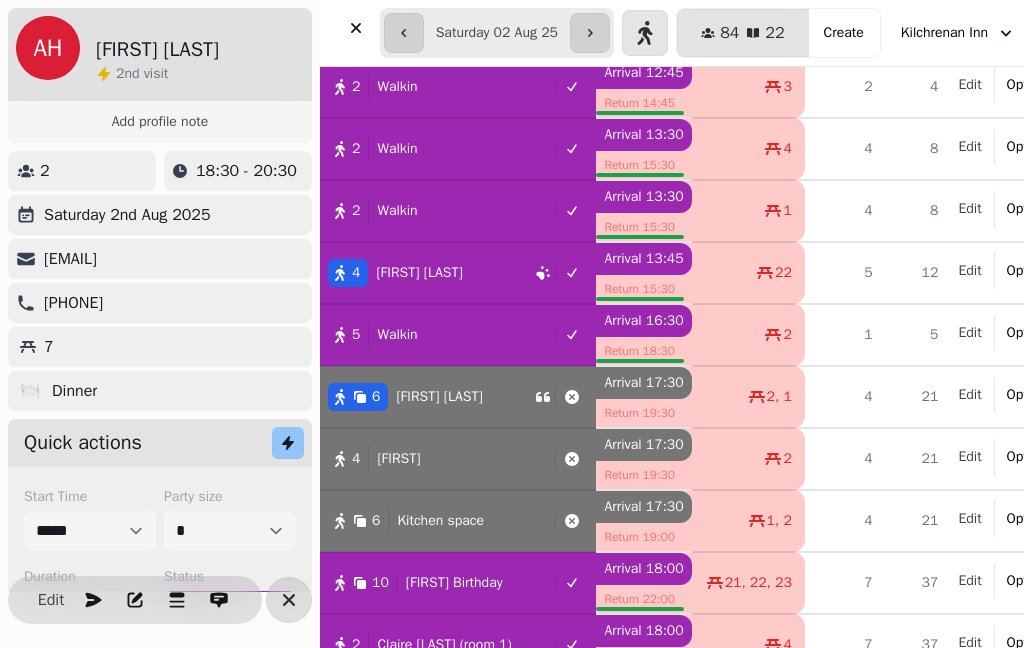 scroll, scrollTop: 830, scrollLeft: 0, axis: vertical 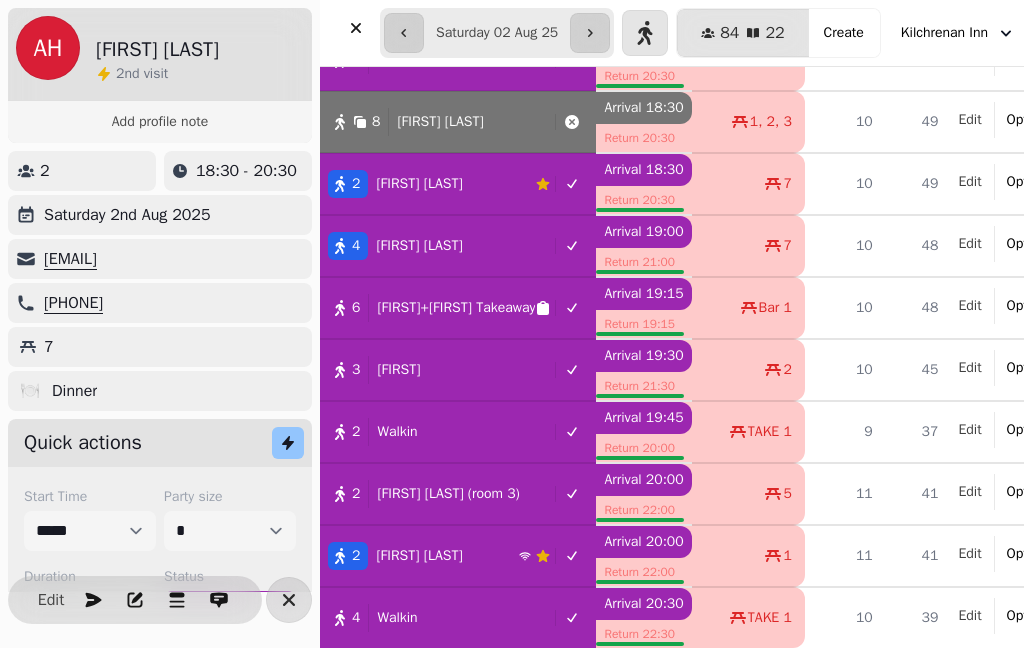 click 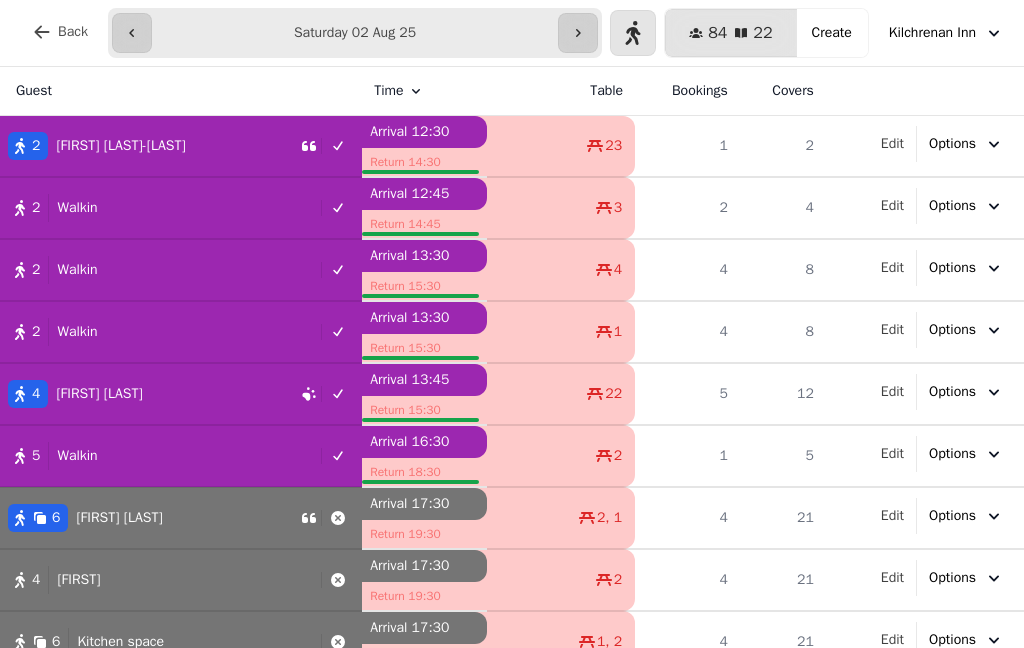 scroll, scrollTop: 0, scrollLeft: 0, axis: both 